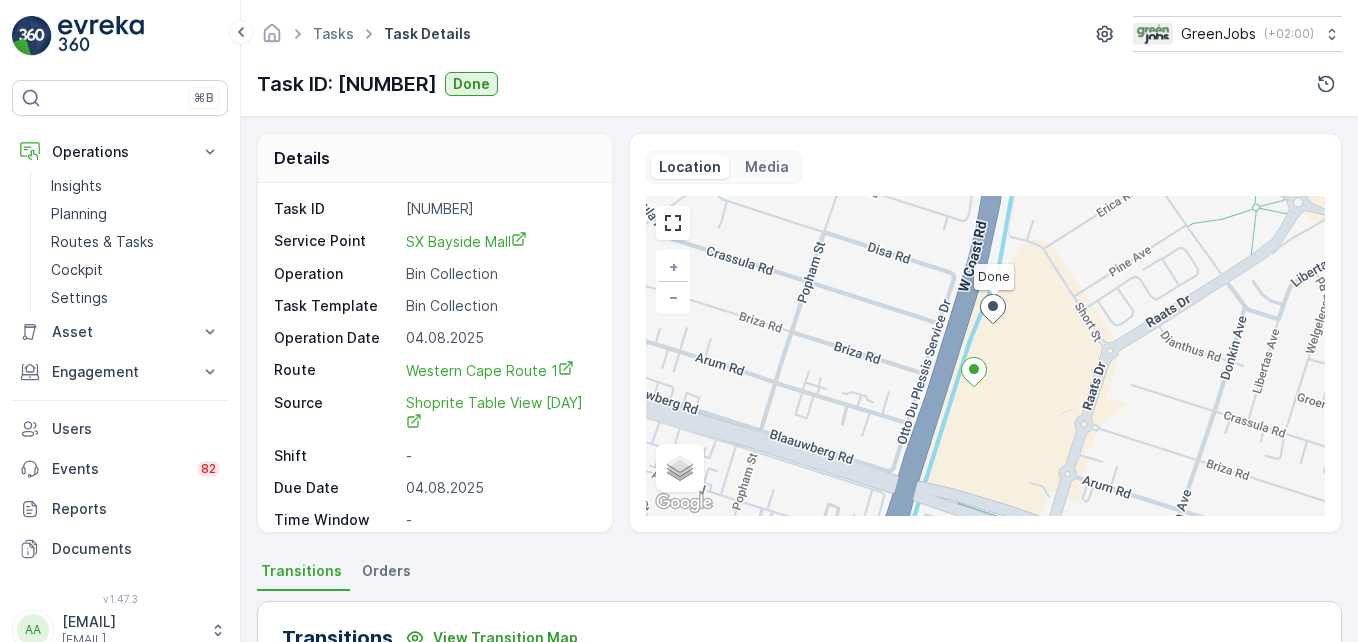 scroll, scrollTop: 0, scrollLeft: 0, axis: both 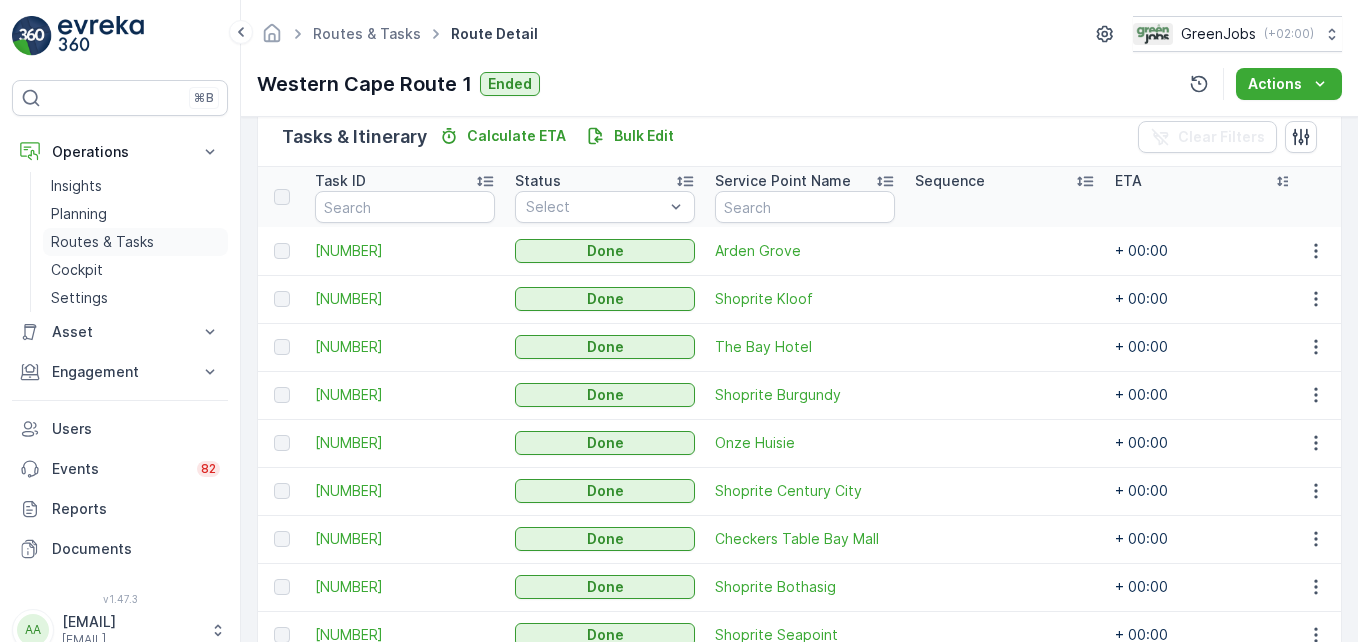 click on "Routes & Tasks" at bounding box center [102, 242] 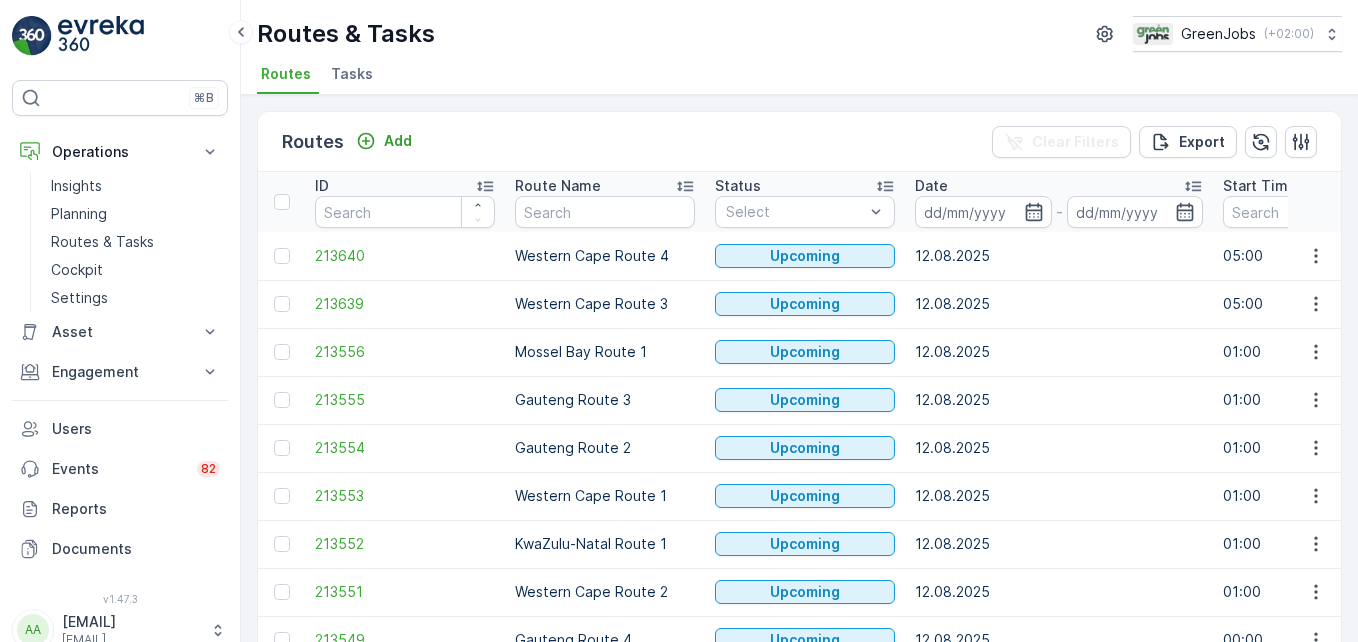 click on "Western Cape Route 3" at bounding box center (605, 304) 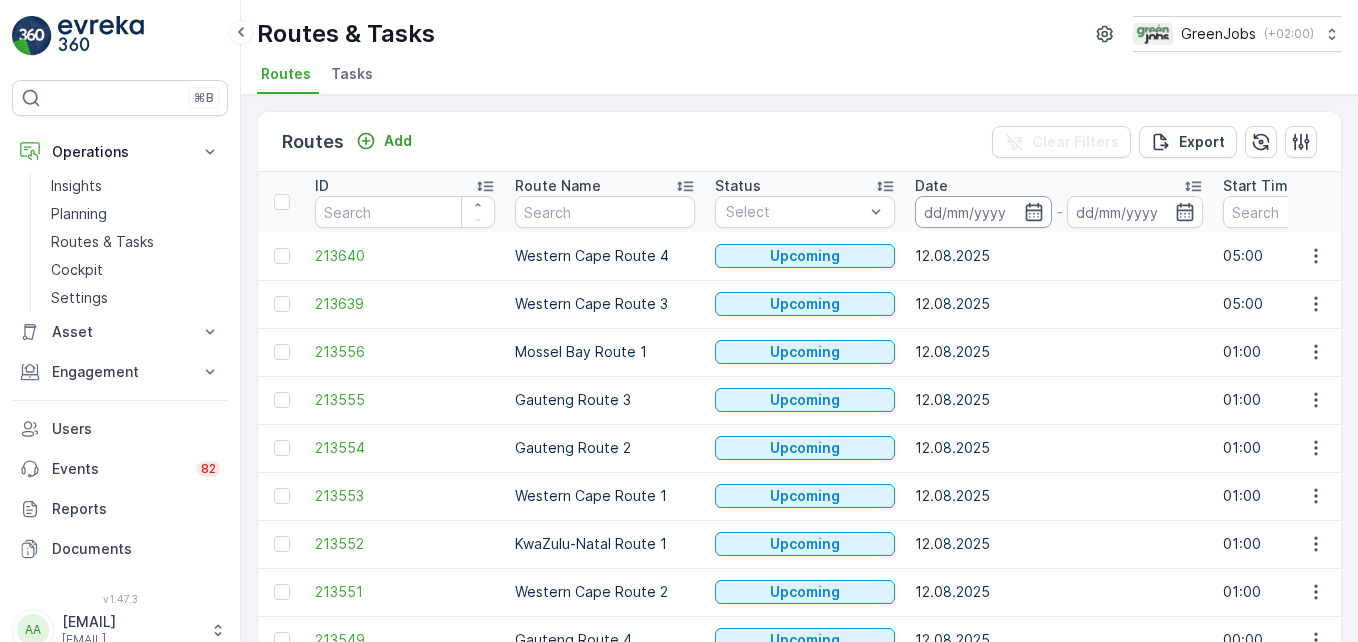 click at bounding box center [983, 212] 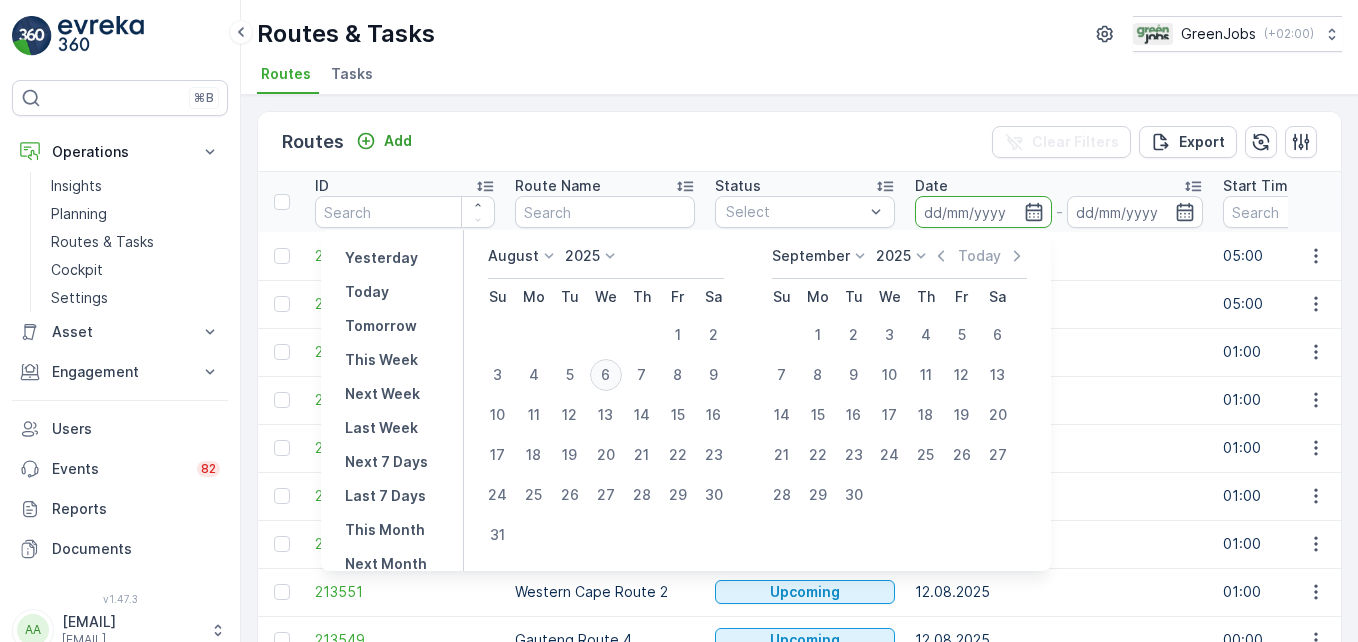 click on "6" at bounding box center [606, 375] 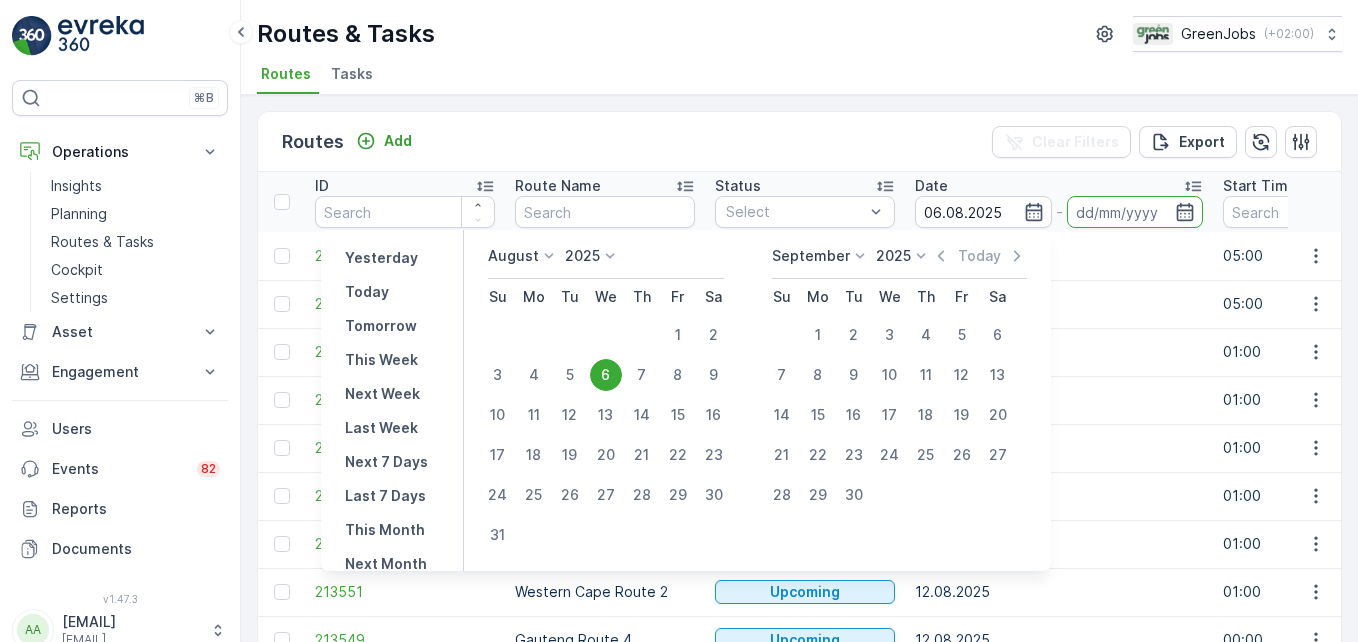 click on "6" at bounding box center [606, 375] 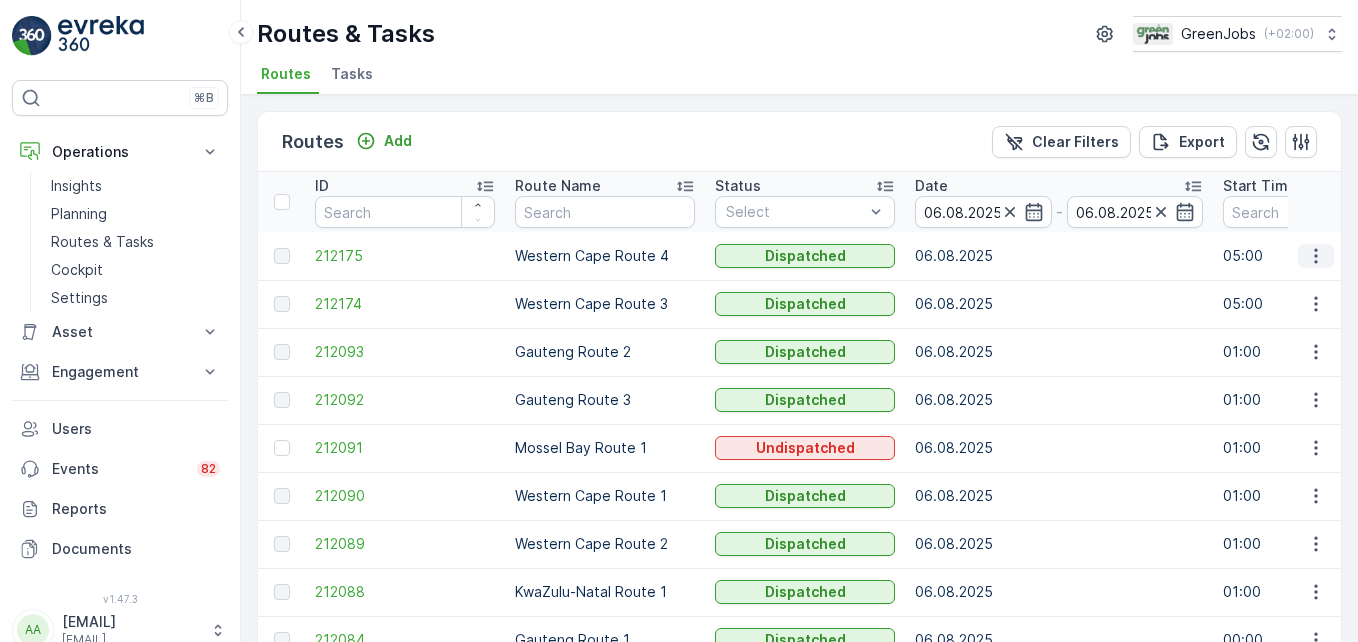 click 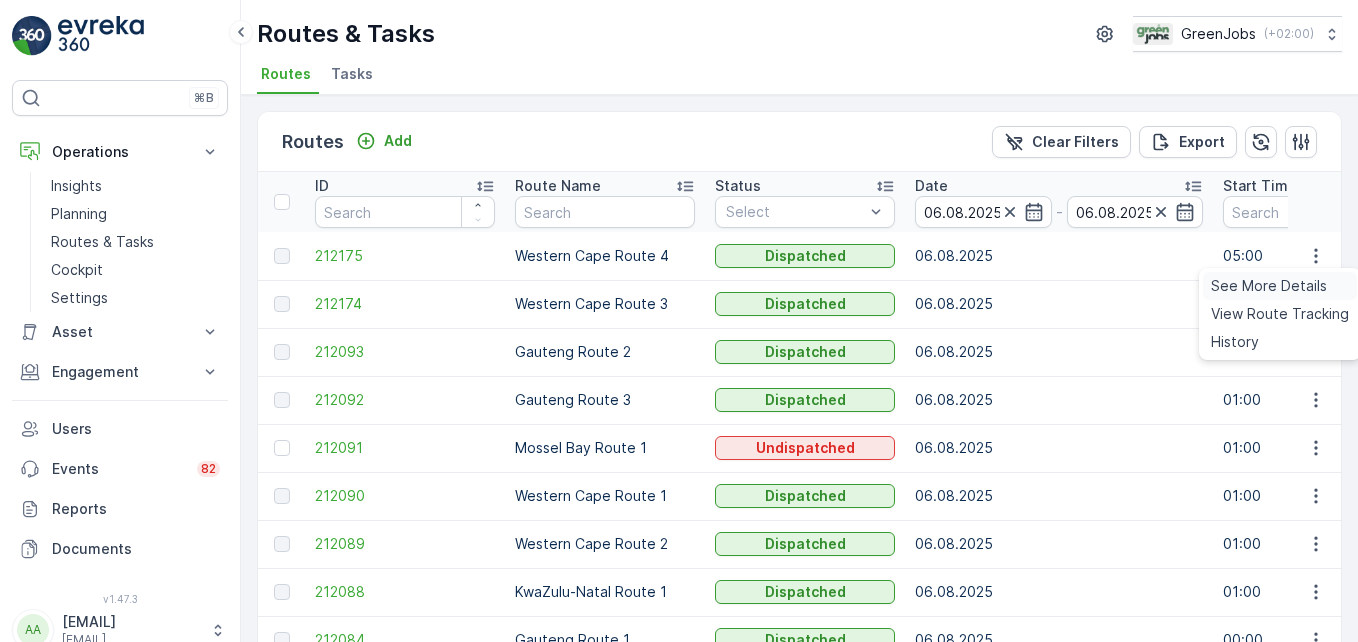 click on "See More Details" at bounding box center [1269, 286] 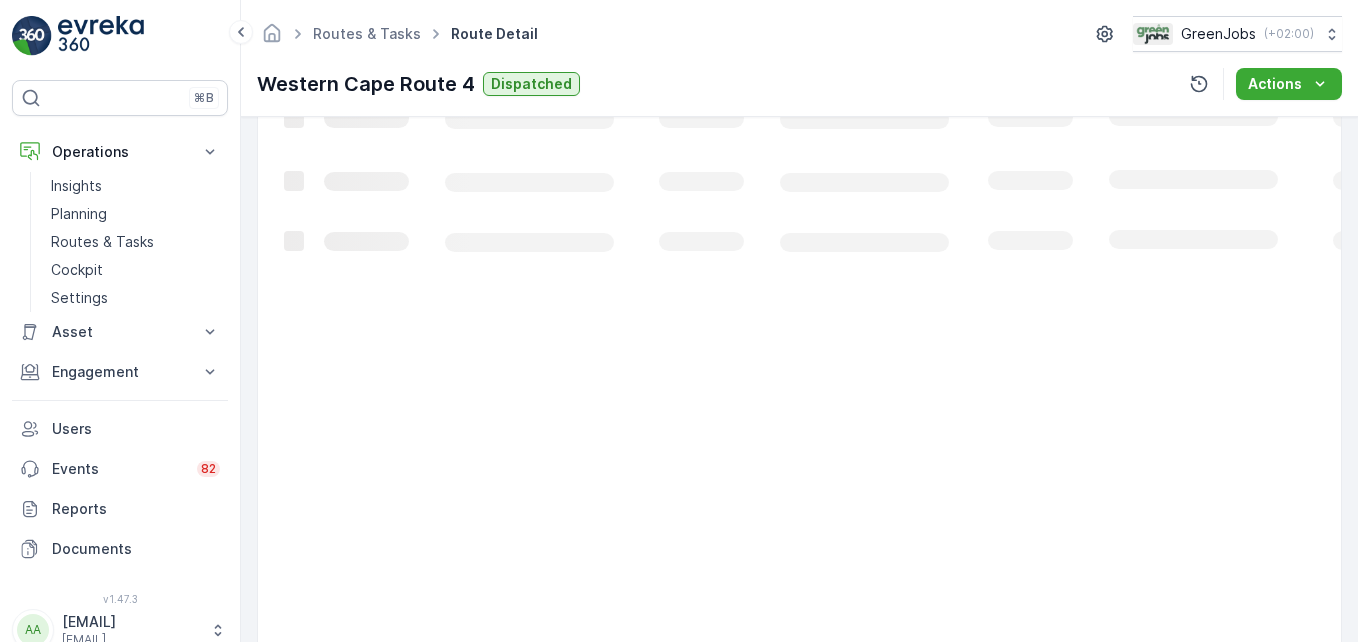 scroll, scrollTop: 463, scrollLeft: 0, axis: vertical 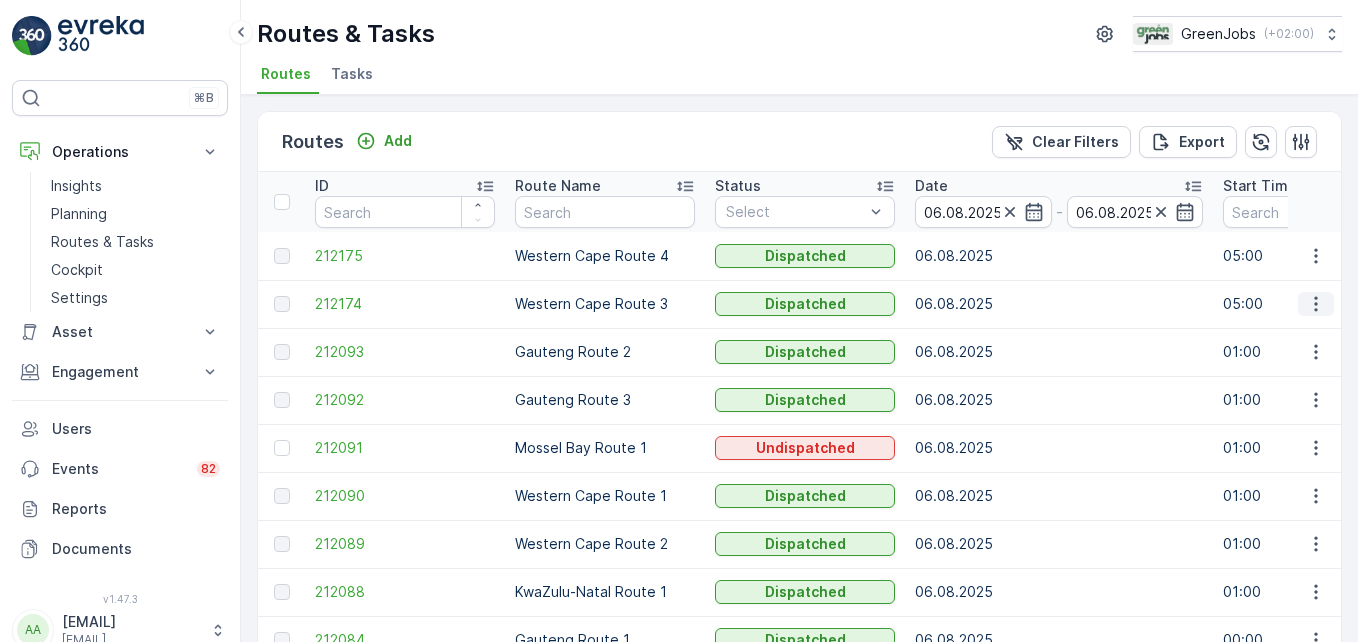 click 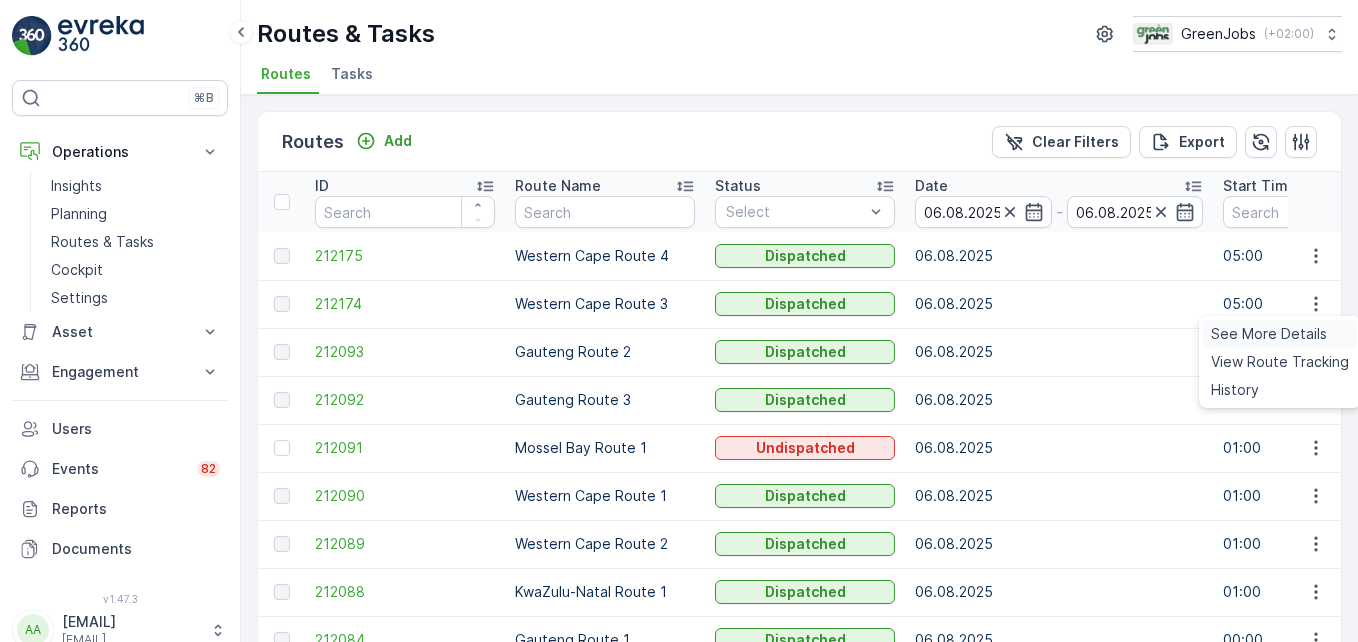 click on "See More Details" at bounding box center (1269, 334) 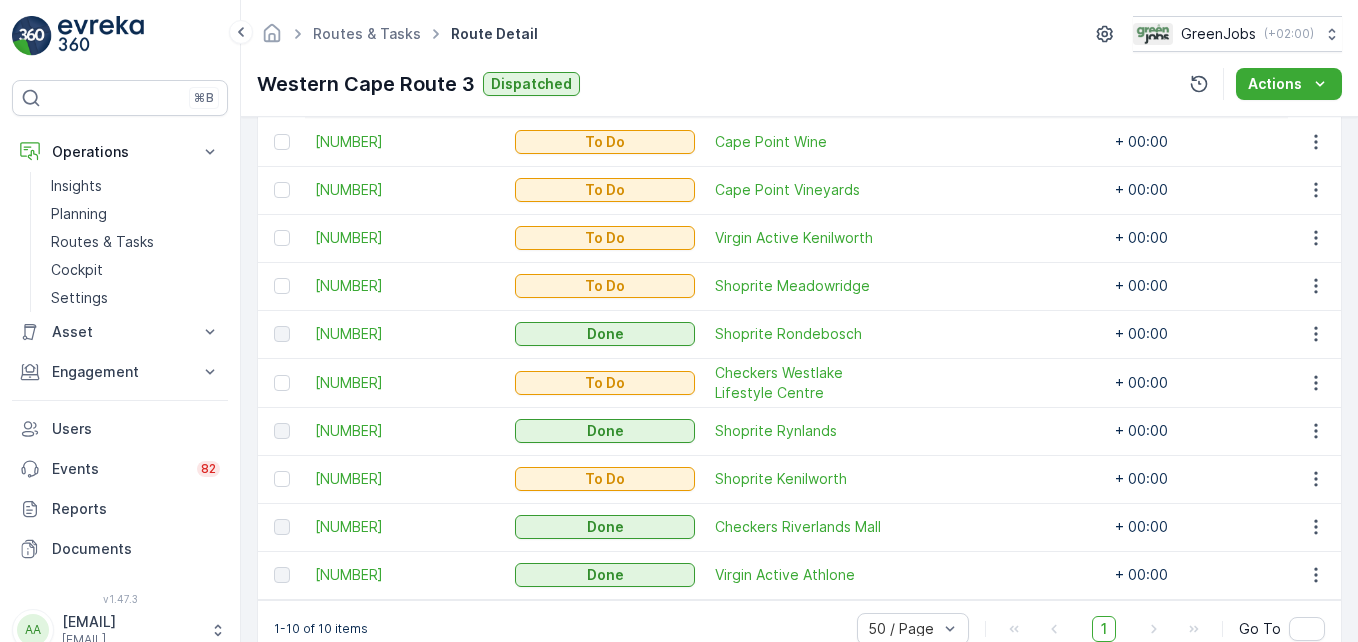 scroll, scrollTop: 556, scrollLeft: 0, axis: vertical 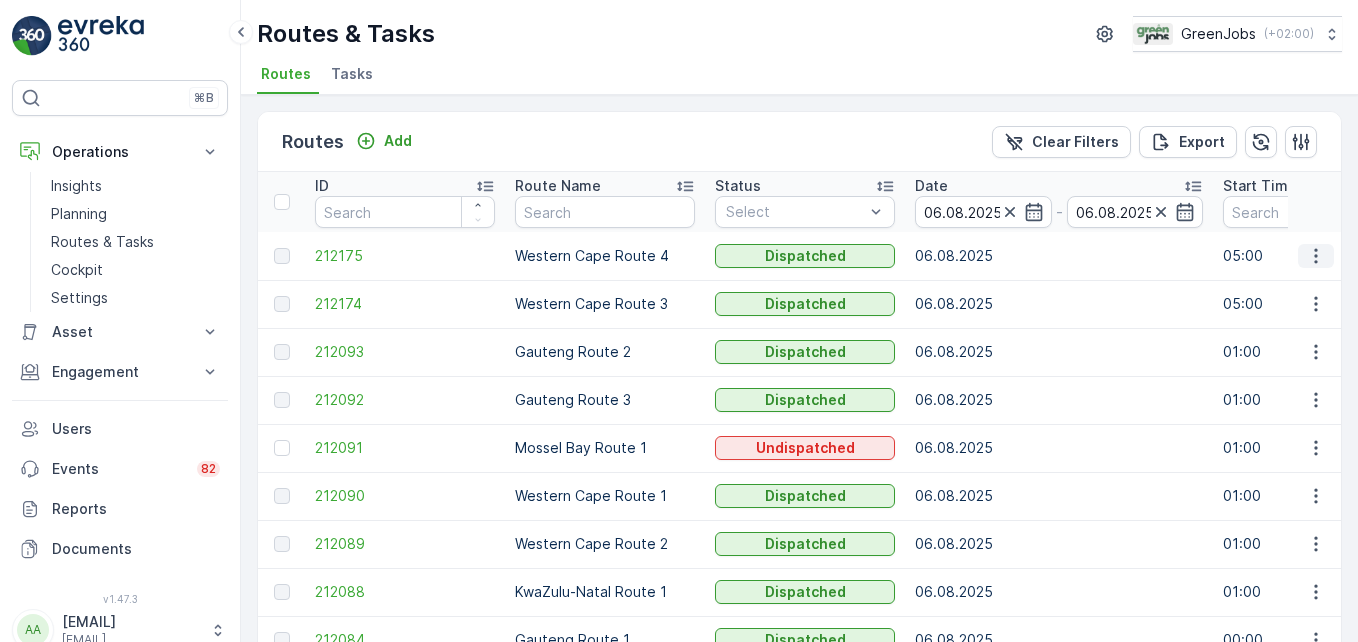 click 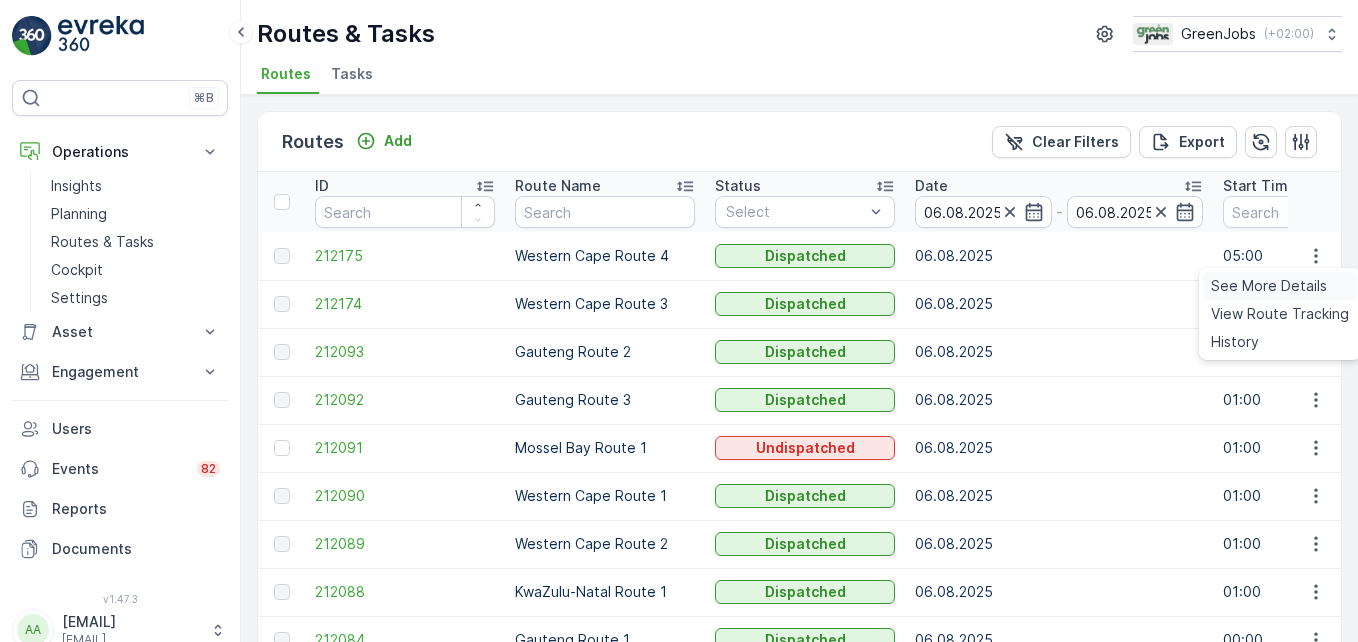 click on "See More Details" at bounding box center [1269, 286] 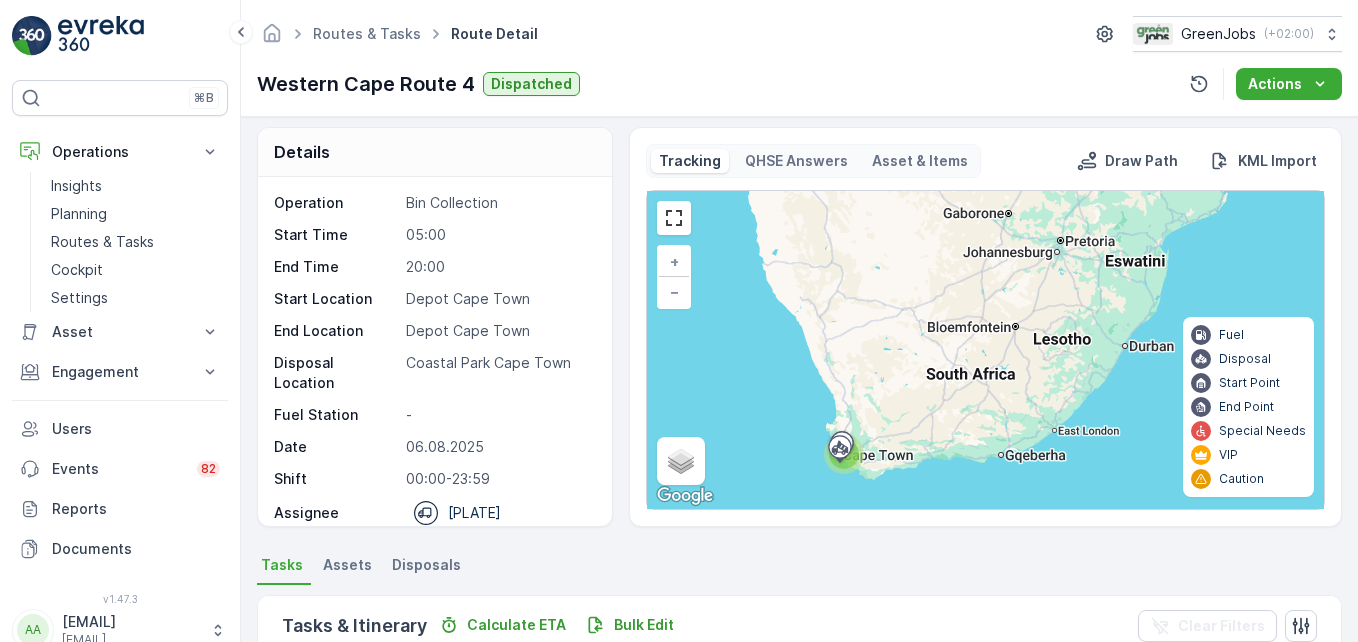 scroll, scrollTop: 0, scrollLeft: 0, axis: both 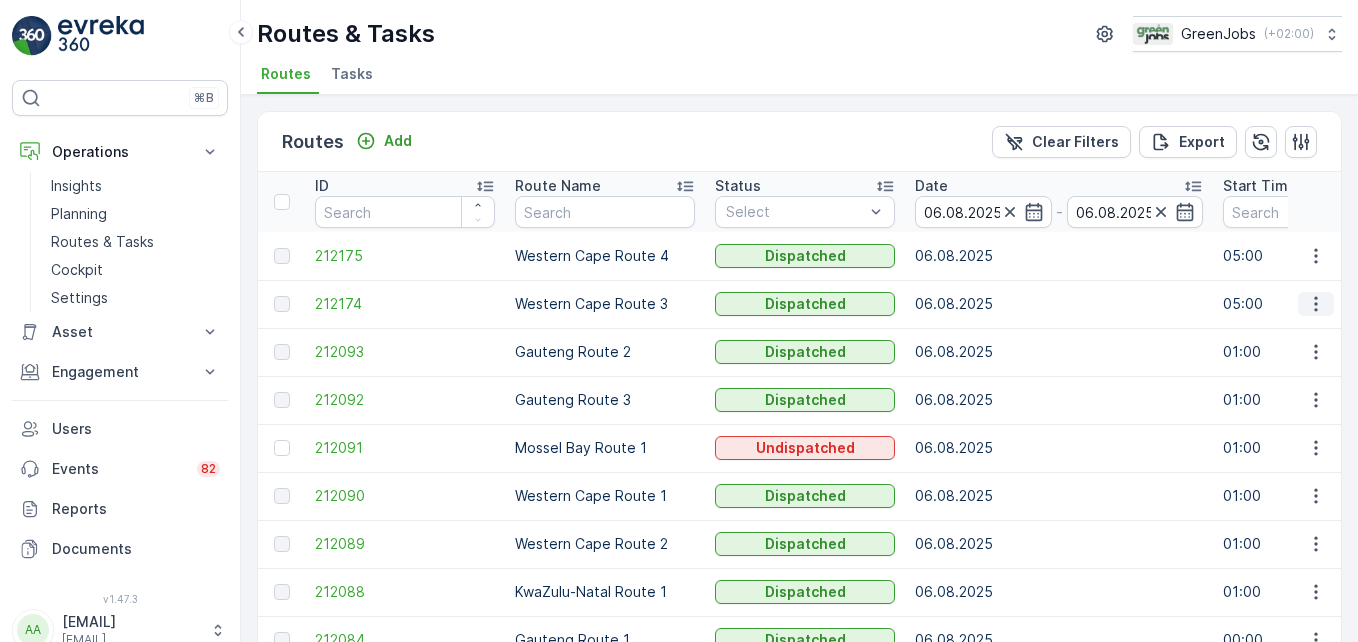 click 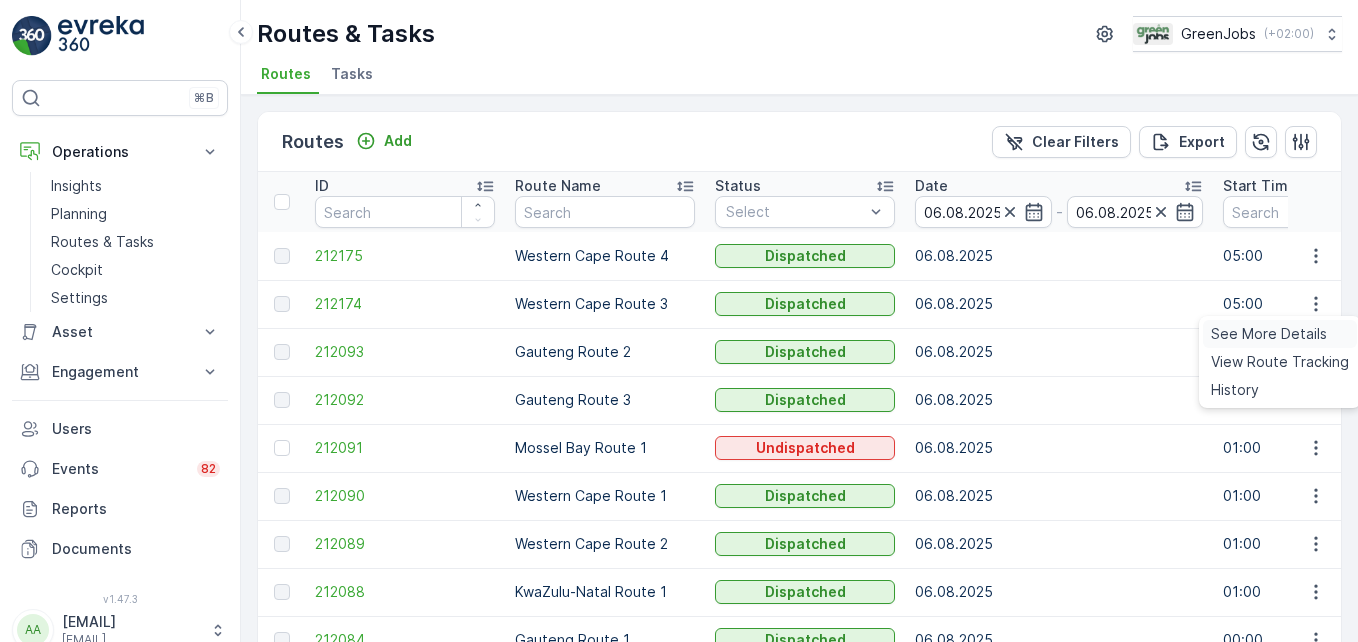 click on "See More Details" at bounding box center (1269, 334) 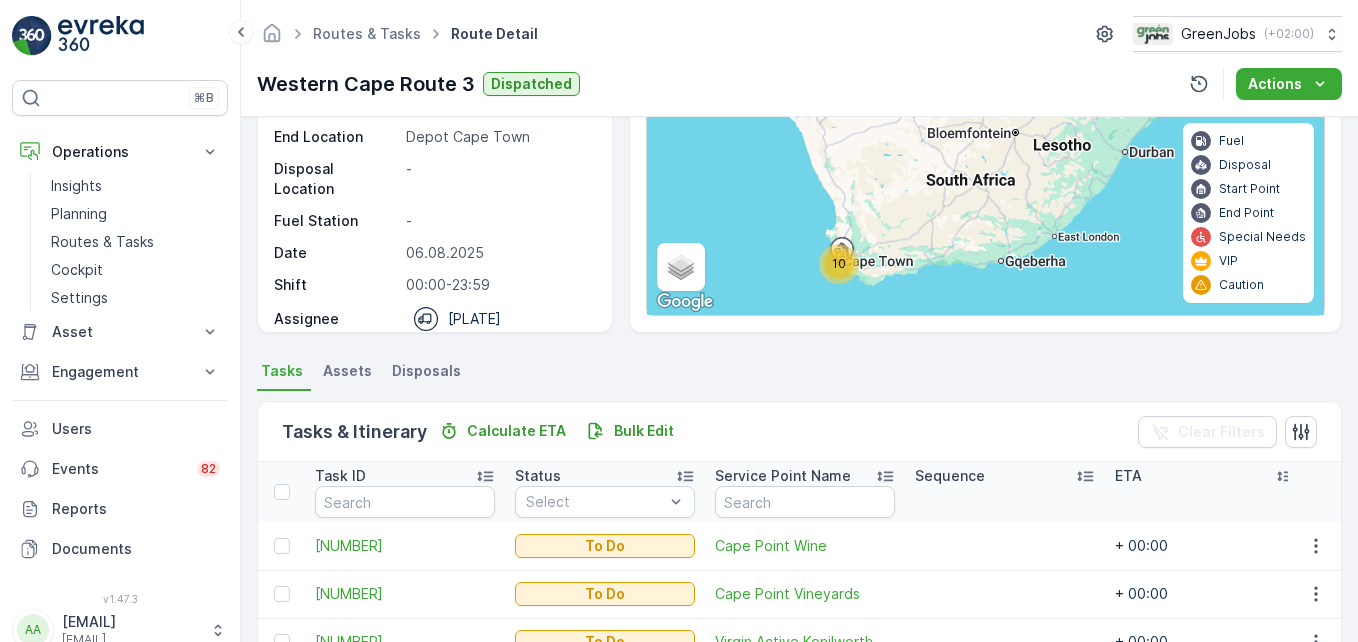 scroll, scrollTop: 656, scrollLeft: 0, axis: vertical 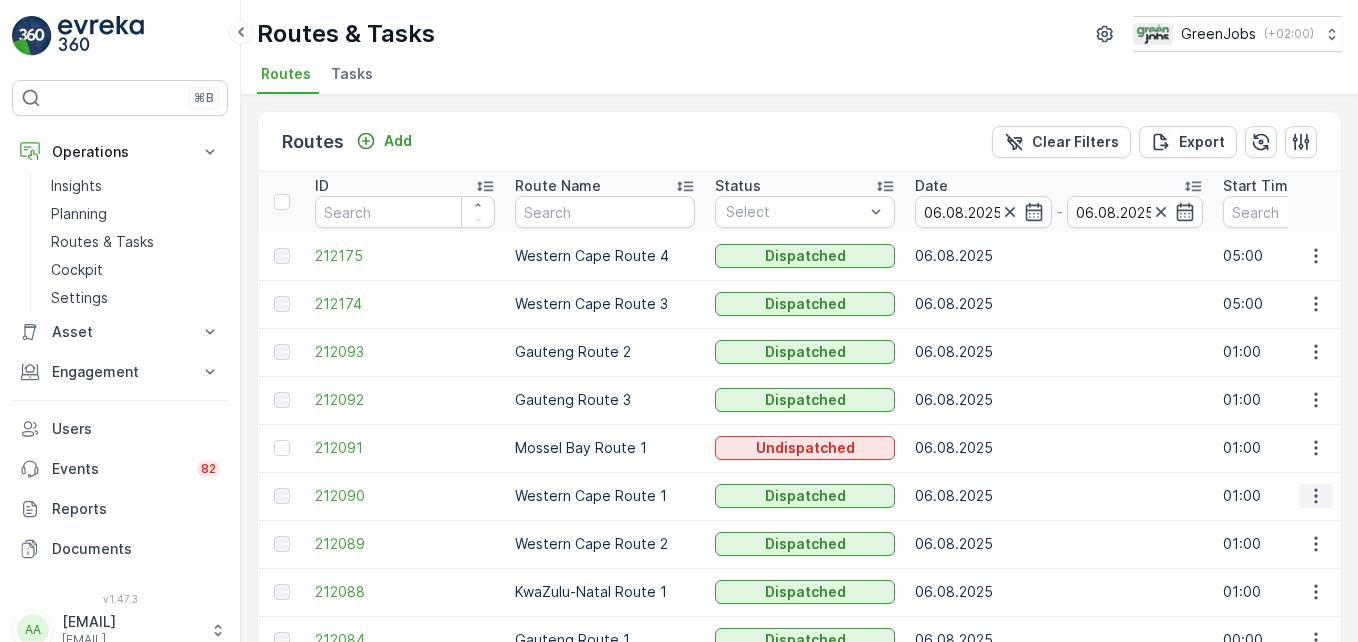 click 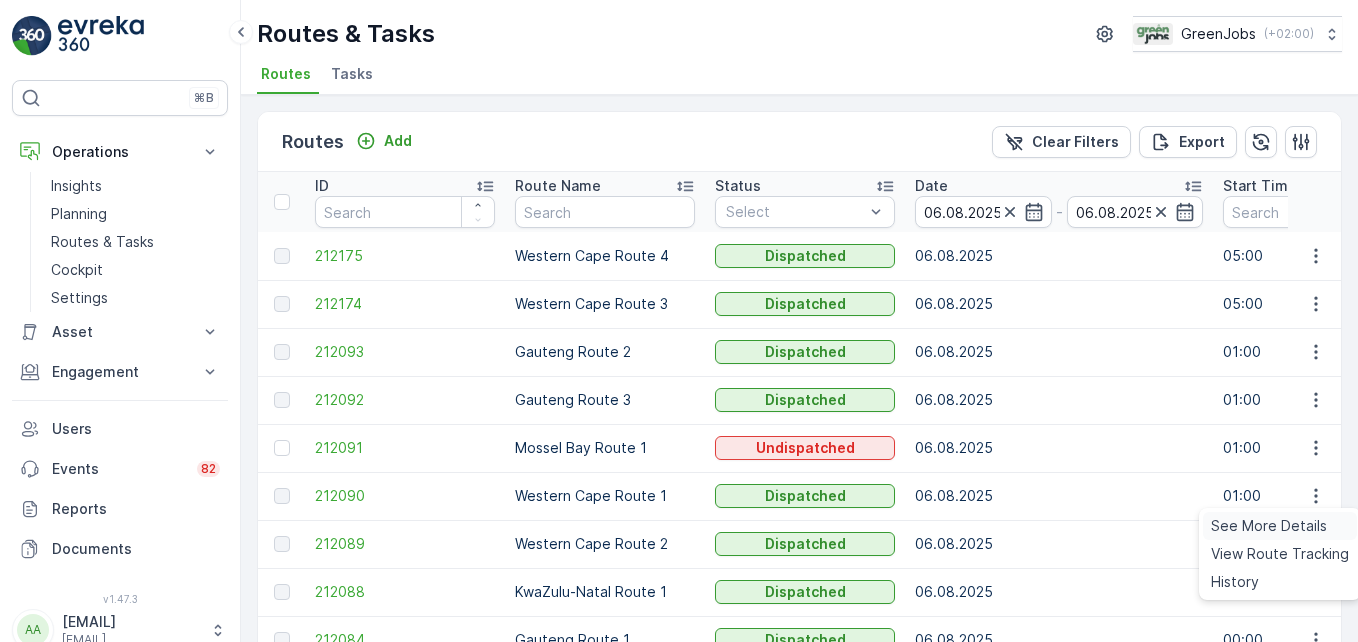 click on "See More Details" at bounding box center (1269, 526) 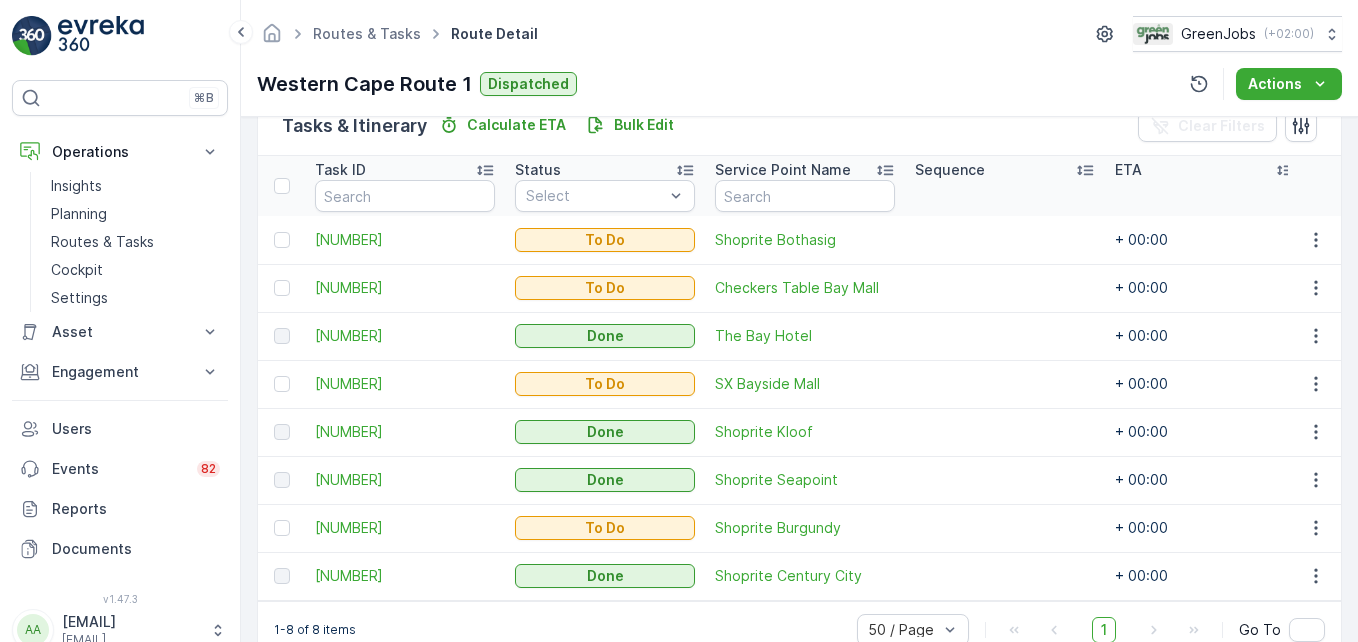 scroll, scrollTop: 459, scrollLeft: 0, axis: vertical 